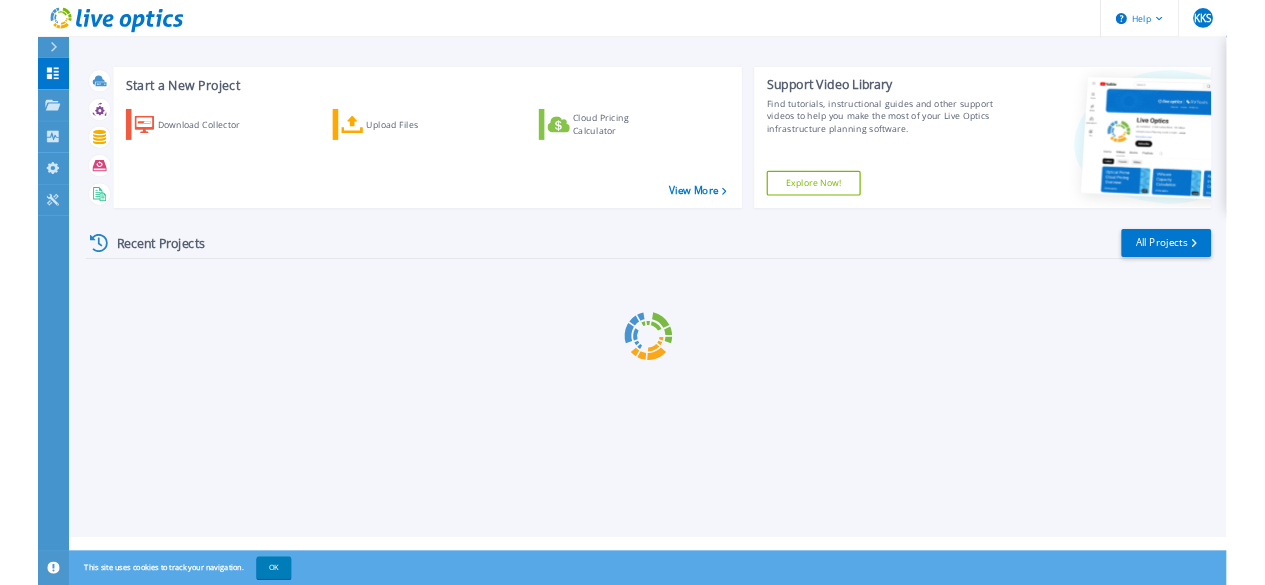 scroll, scrollTop: 0, scrollLeft: 0, axis: both 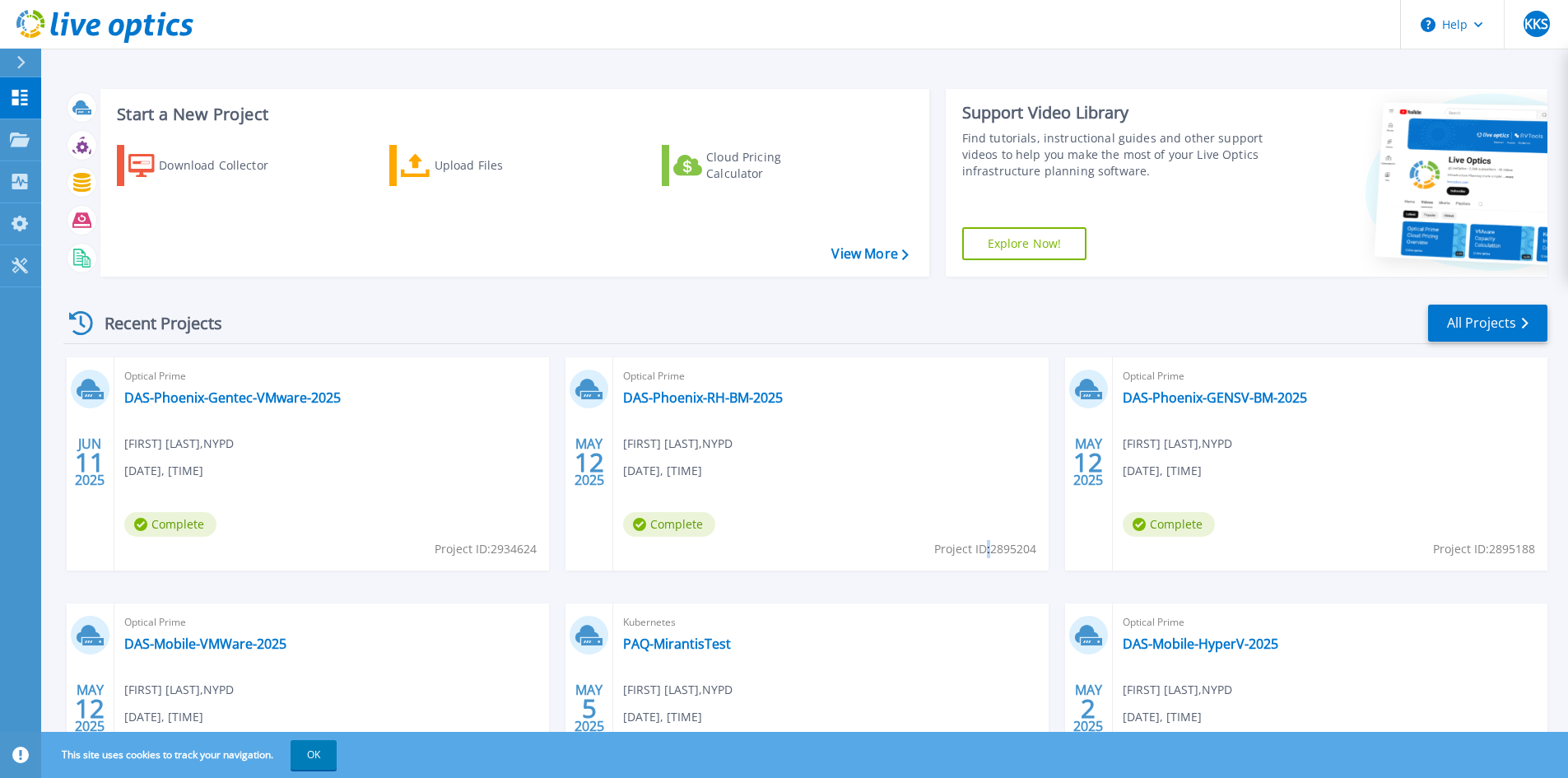 drag, startPoint x: 3, startPoint y: 762, endPoint x: 739, endPoint y: 690, distance: 739.5134 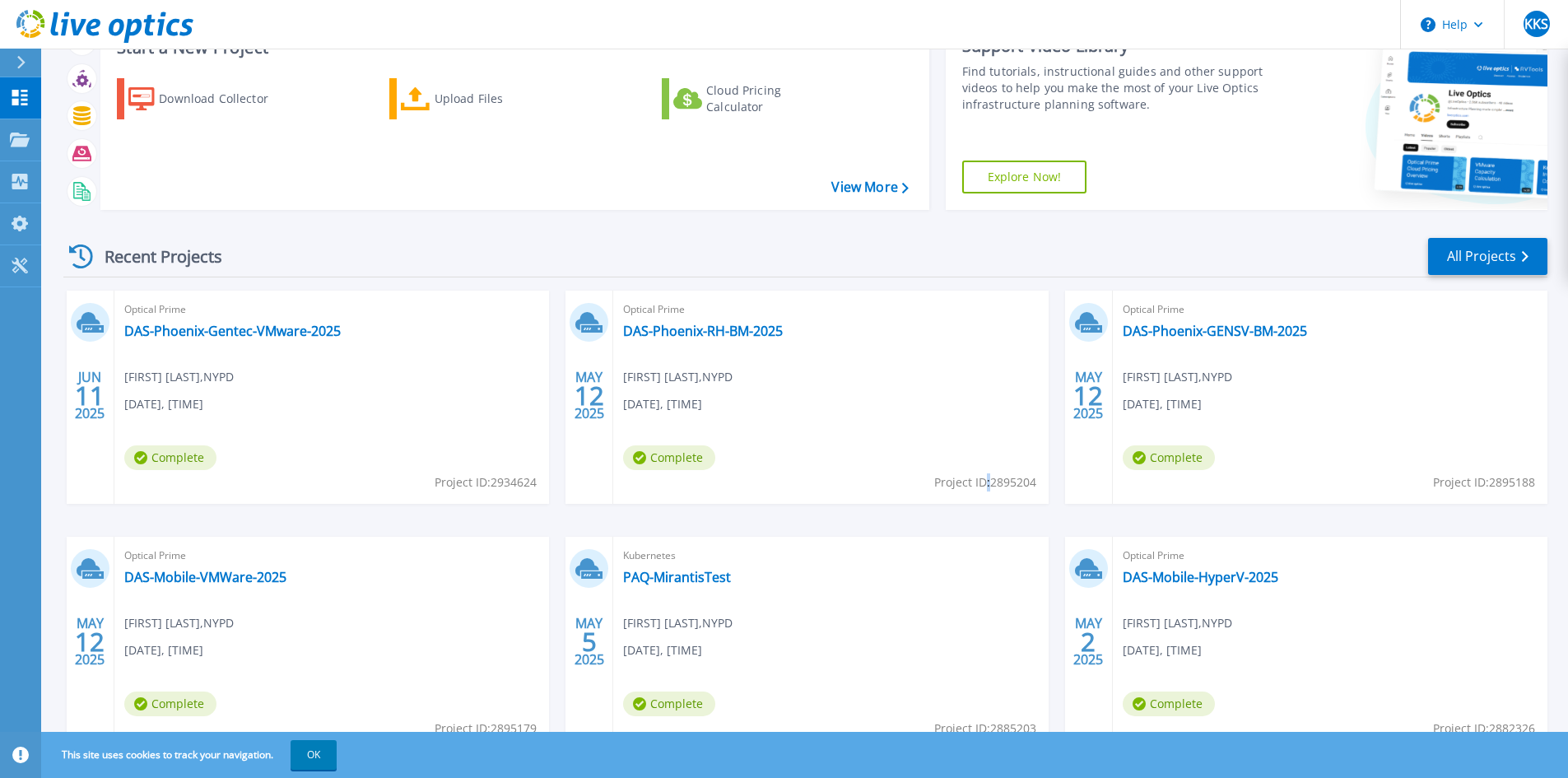 scroll, scrollTop: 0, scrollLeft: 0, axis: both 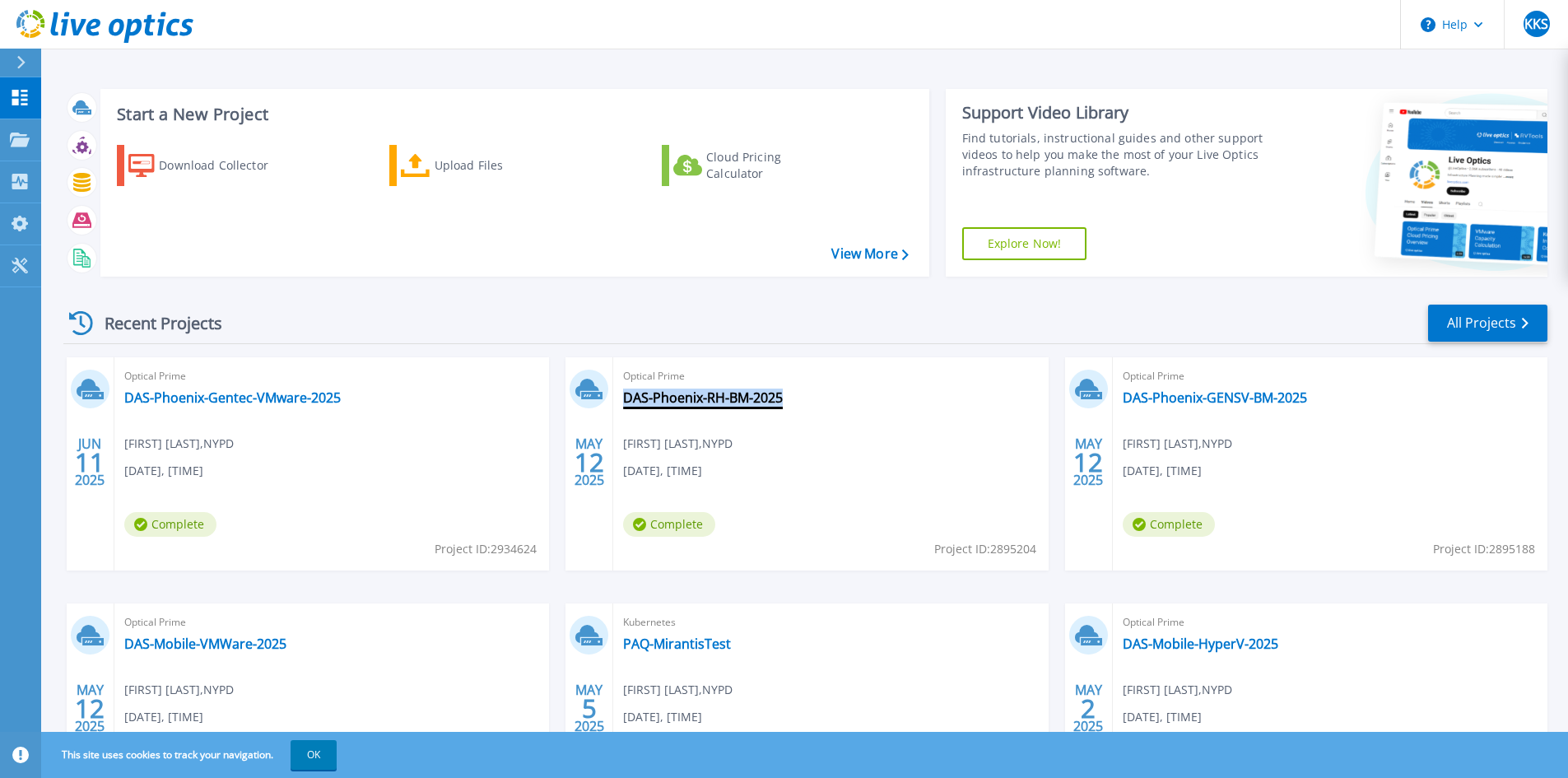 drag, startPoint x: 807, startPoint y: 401, endPoint x: 782, endPoint y: 396, distance: 25.495098 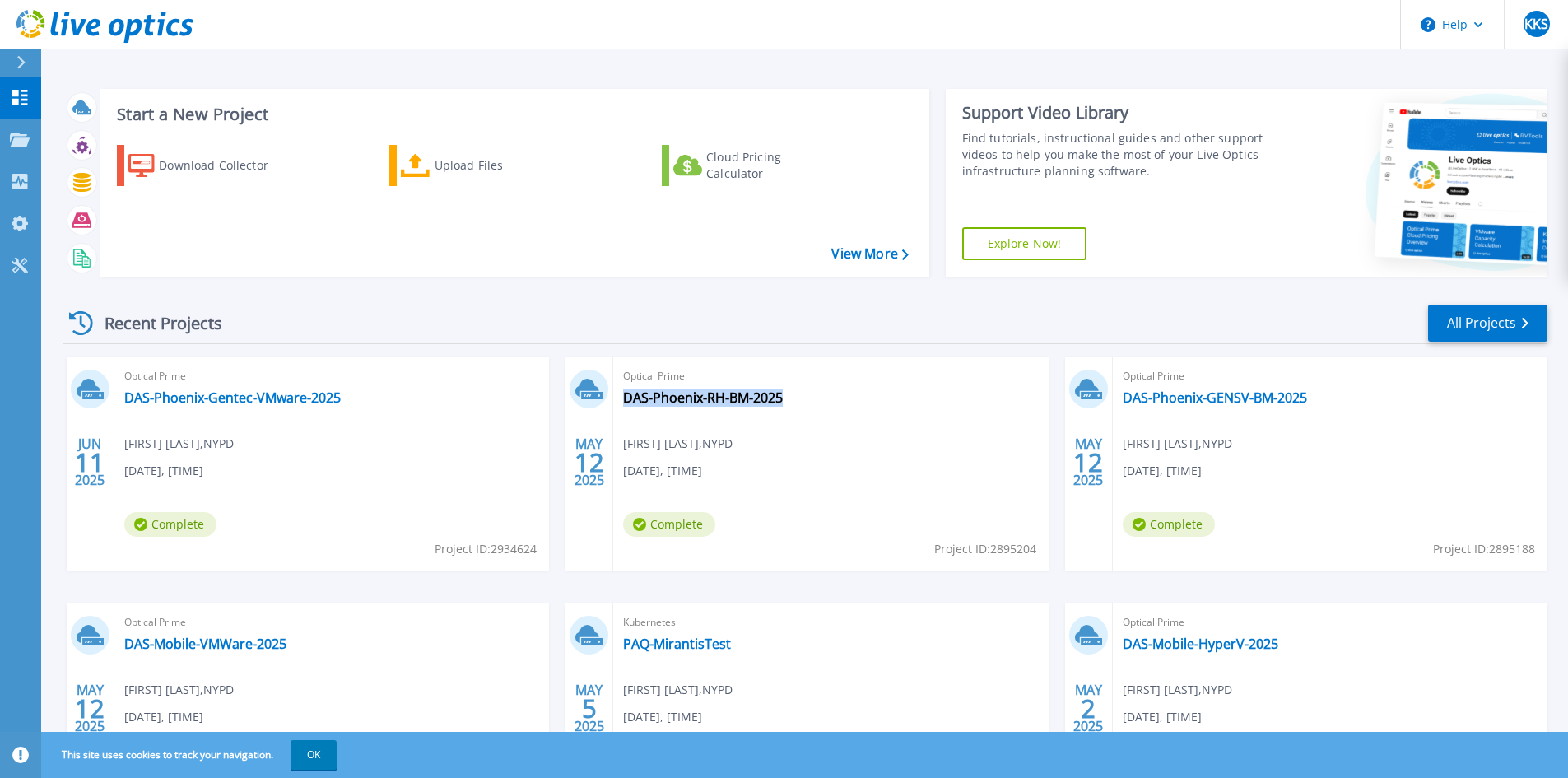copy on "DAS-Phoenix-RH-BM-2025" 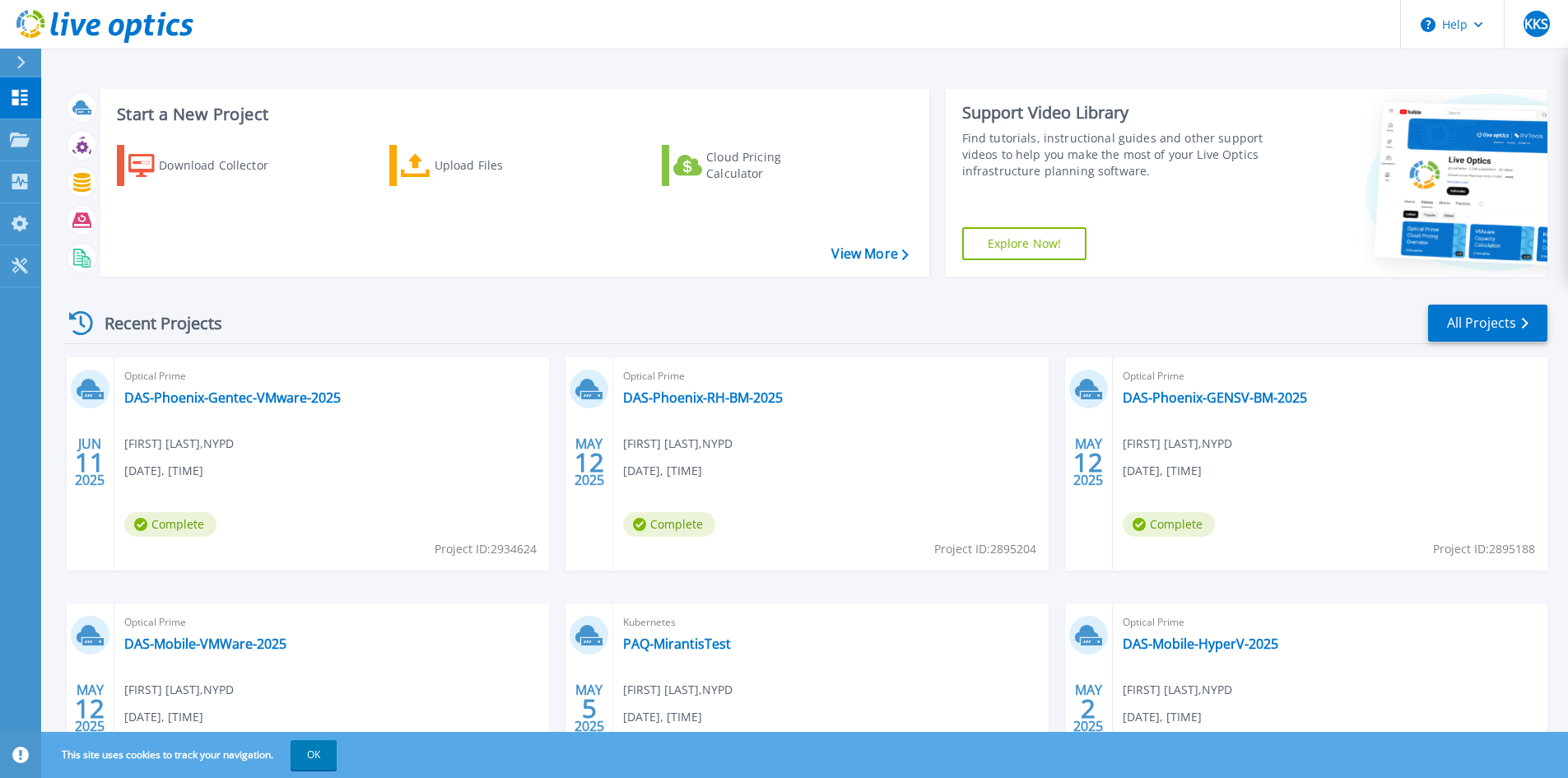 drag, startPoint x: 481, startPoint y: 49, endPoint x: 449, endPoint y: 133, distance: 89.88882 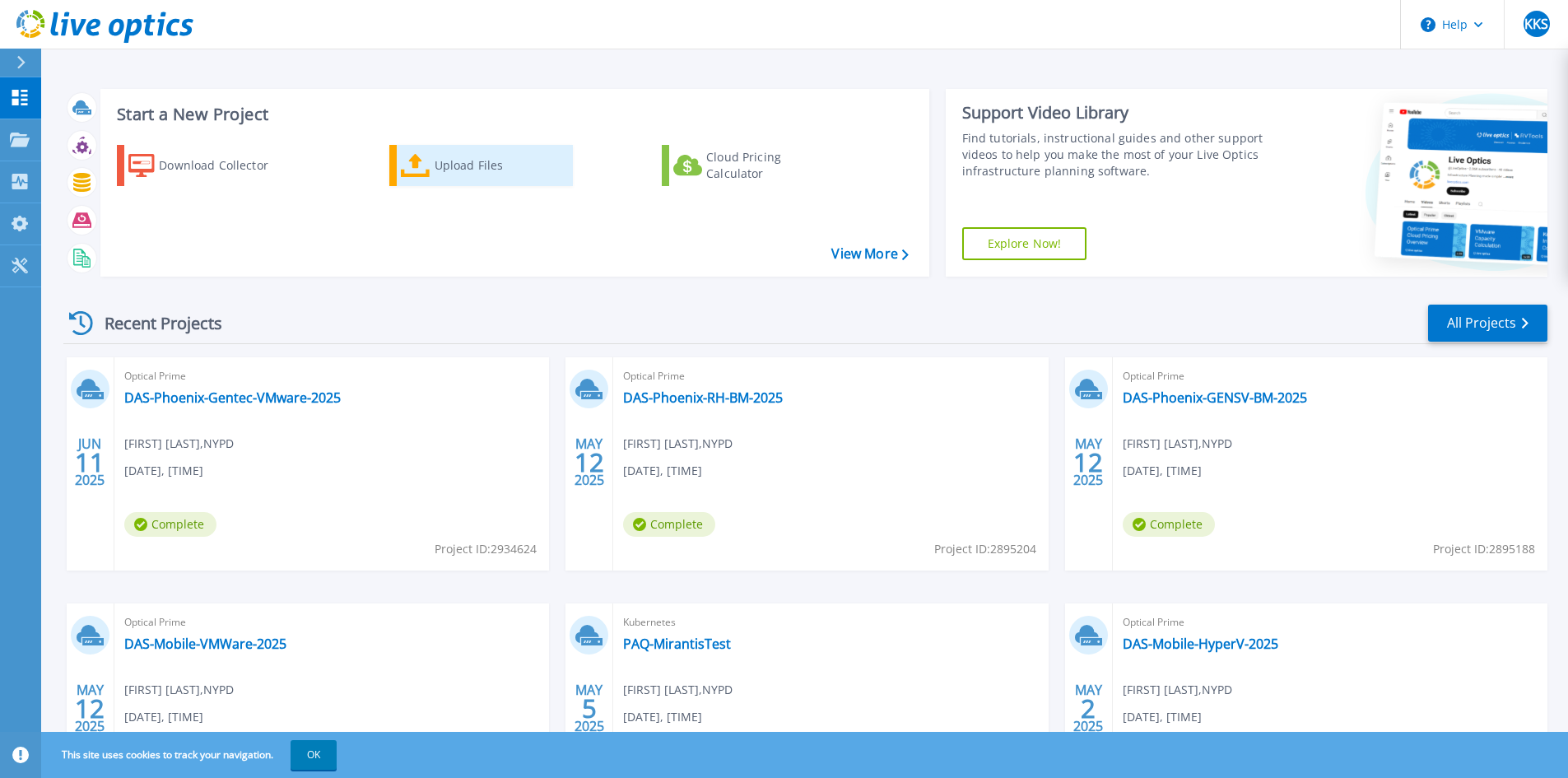 click on "Upload Files" at bounding box center [500, 165] 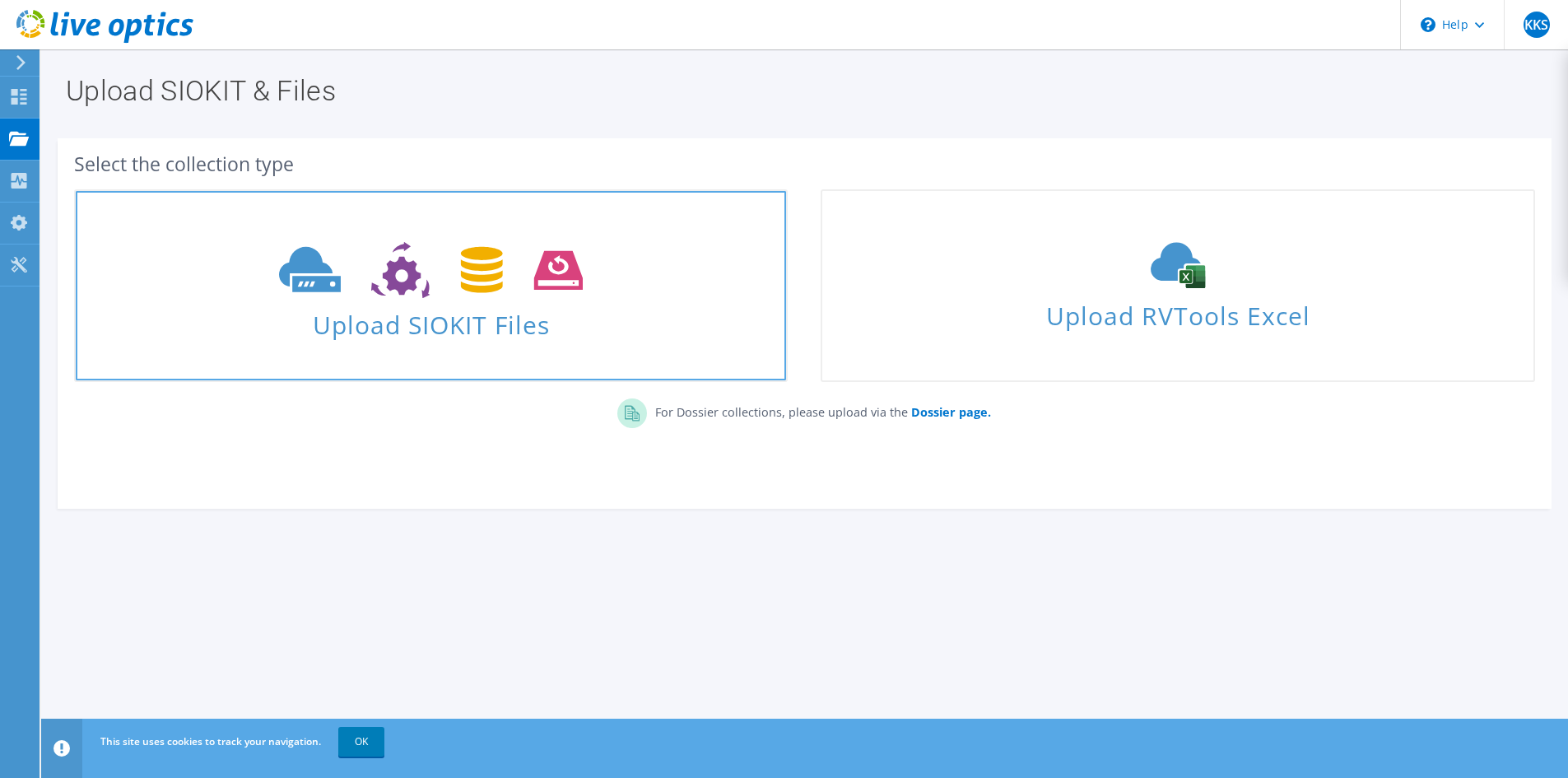 scroll, scrollTop: 0, scrollLeft: 0, axis: both 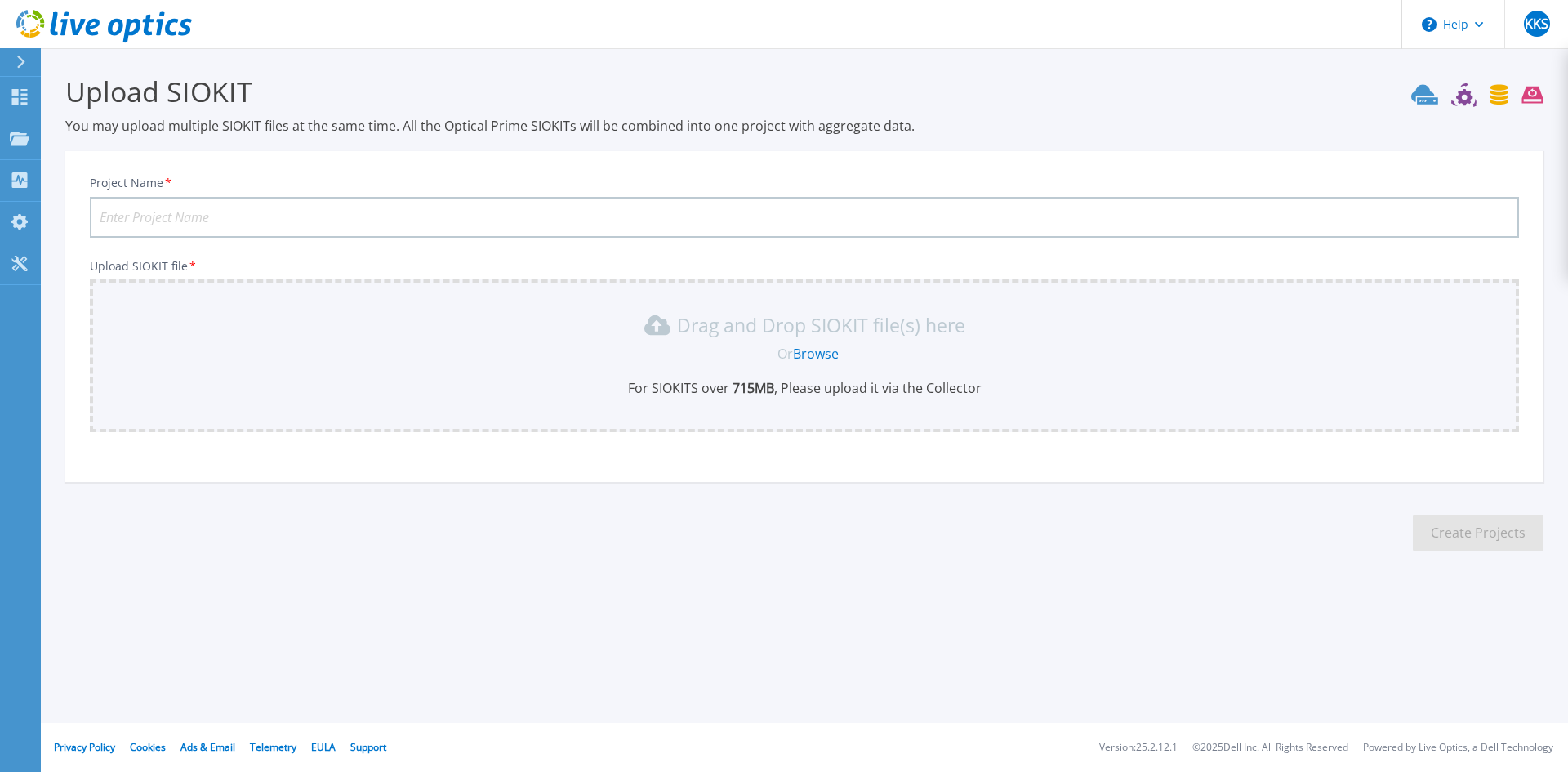 click on "Project Name *" at bounding box center (804, 217) 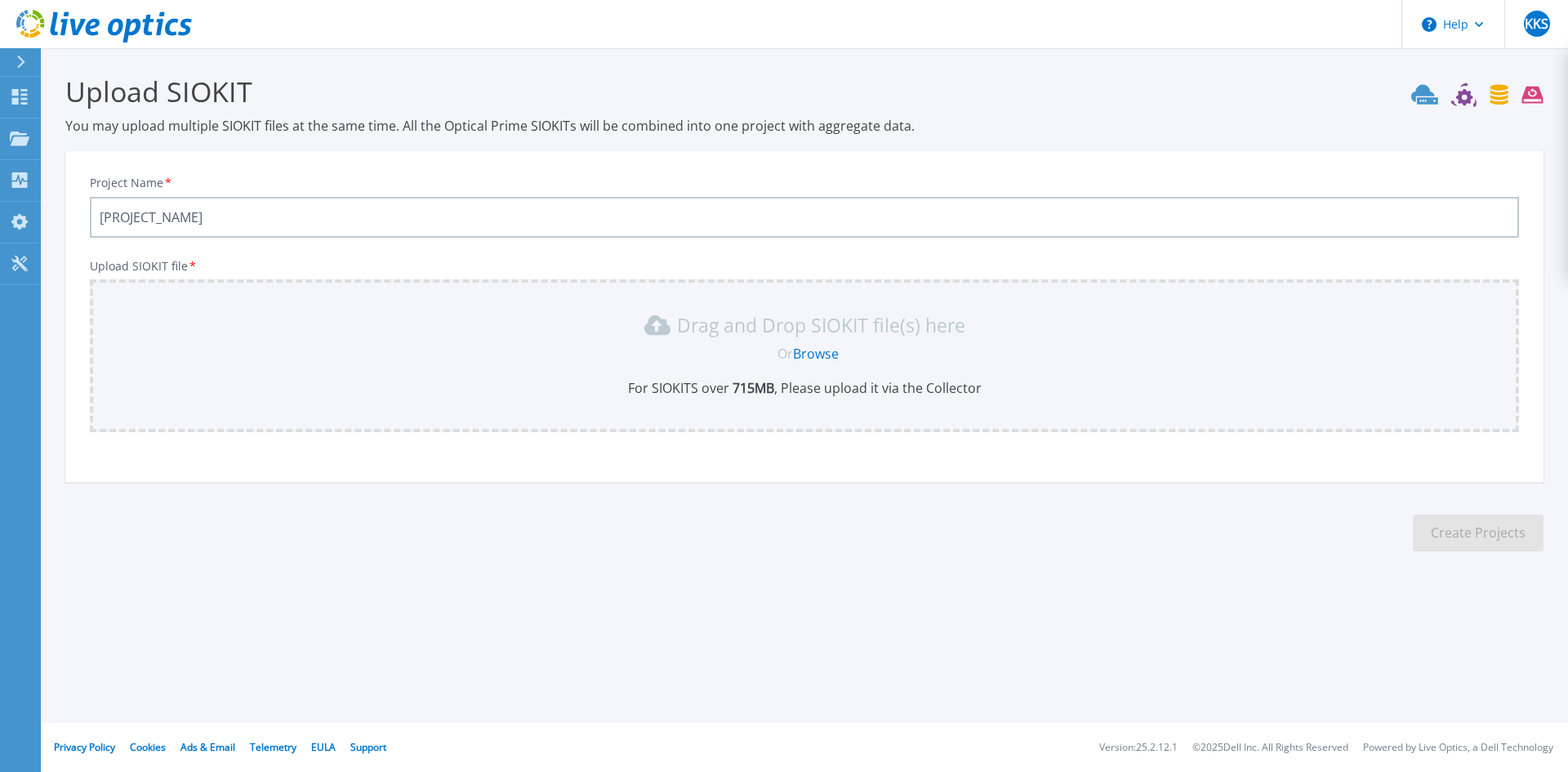 type on "DAS-Phoenix-K8s-BM-2025" 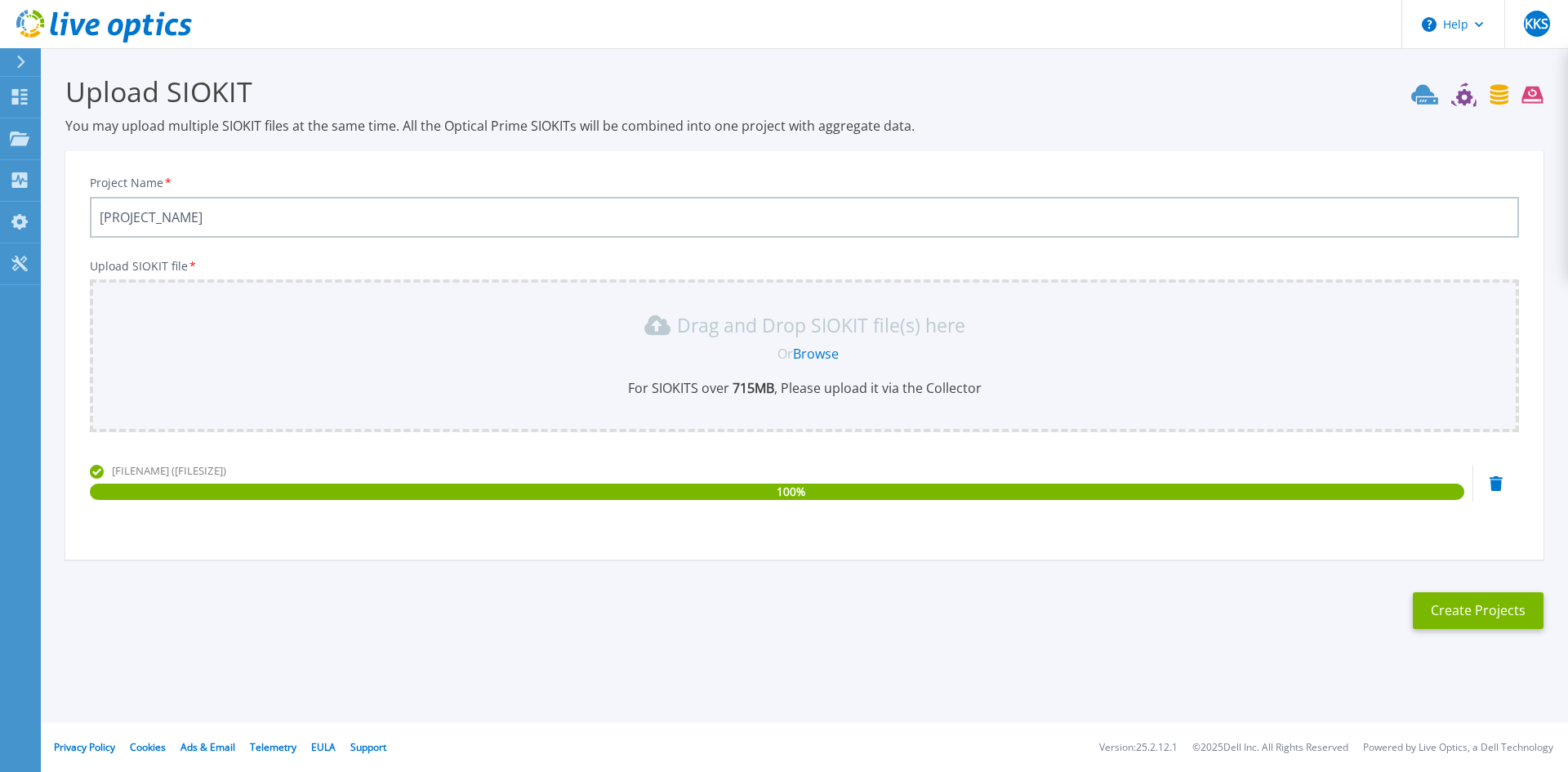 click on "Upload SIOKIT You may upload multiple SIOKIT files at the same time. All the Optical Prime SIOKITs will be combined into one project with aggregate data. Project Name * DAS-Phoenix-K8s-BM-2025 Upload SIOKIT file * Drag and Drop SIOKIT file(s) here    Or  Browse For SIOKITS over   715  MB , Please upload it via the Collector DAS-Phoenix-K8s-BM.siokit (1.11MB) 100 % Create Projects" at bounding box center (804, 357) 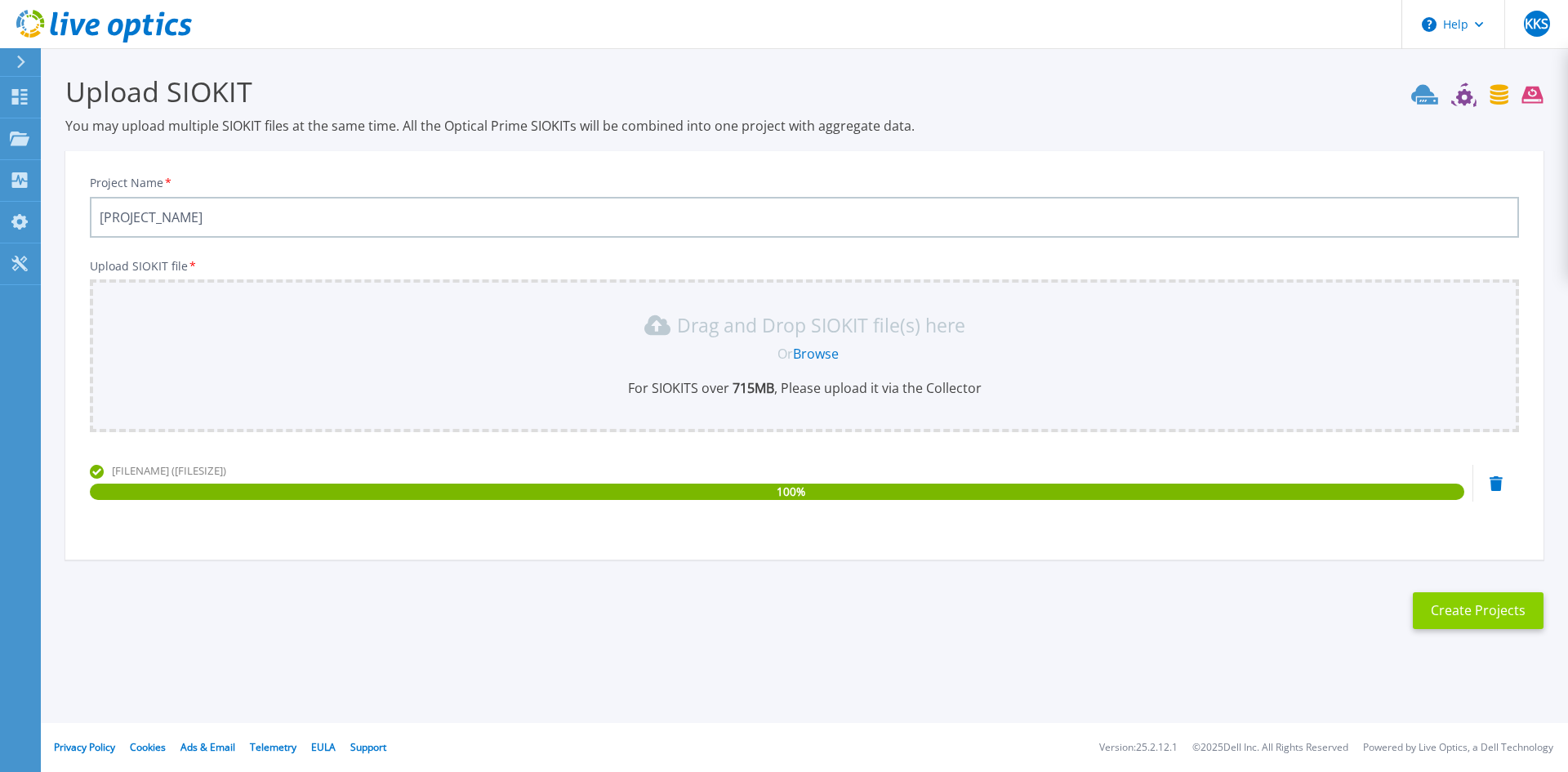 click on "Create Projects" at bounding box center (1478, 610) 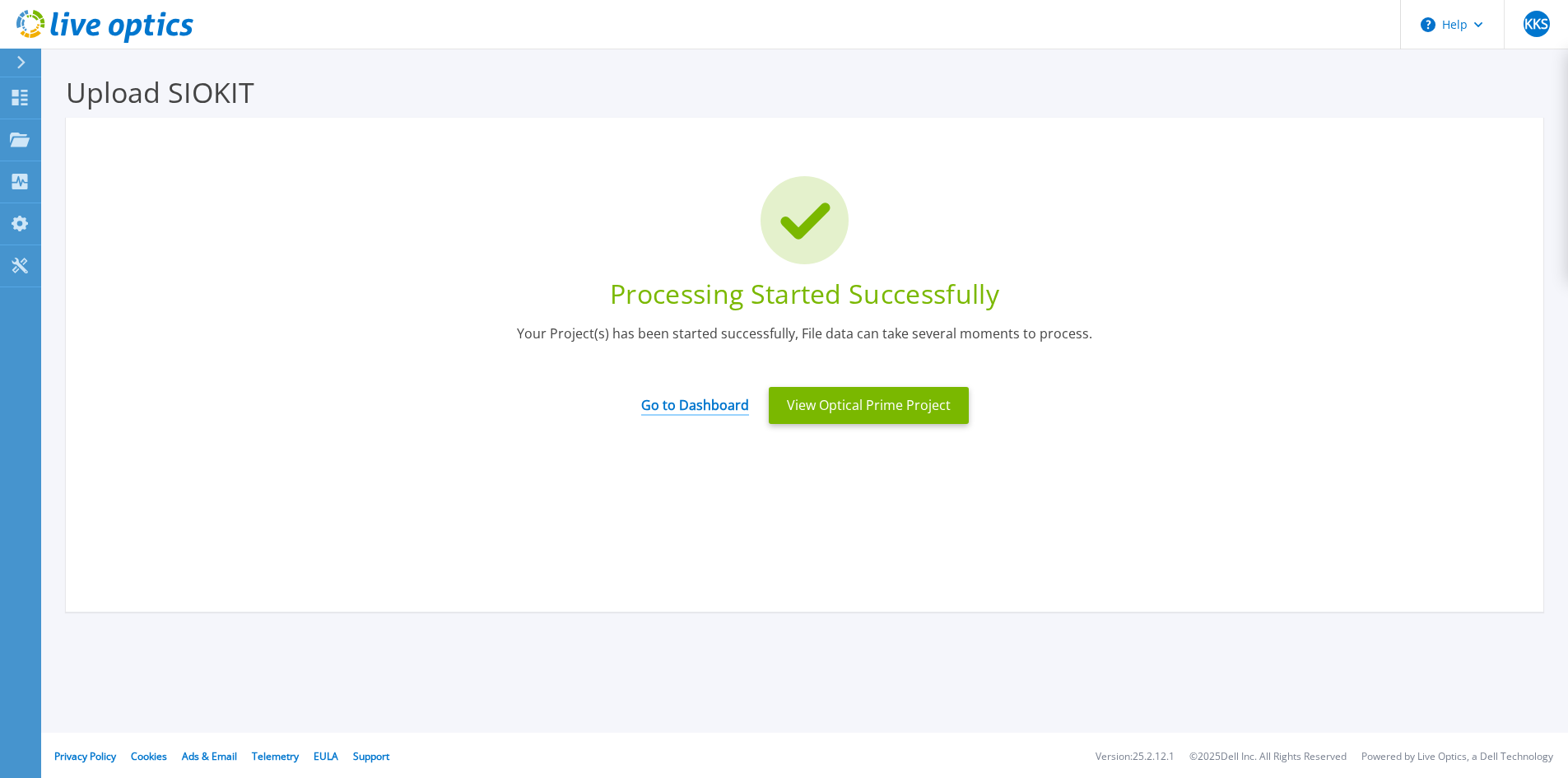 click on "Go to Dashboard" at bounding box center (695, 399) 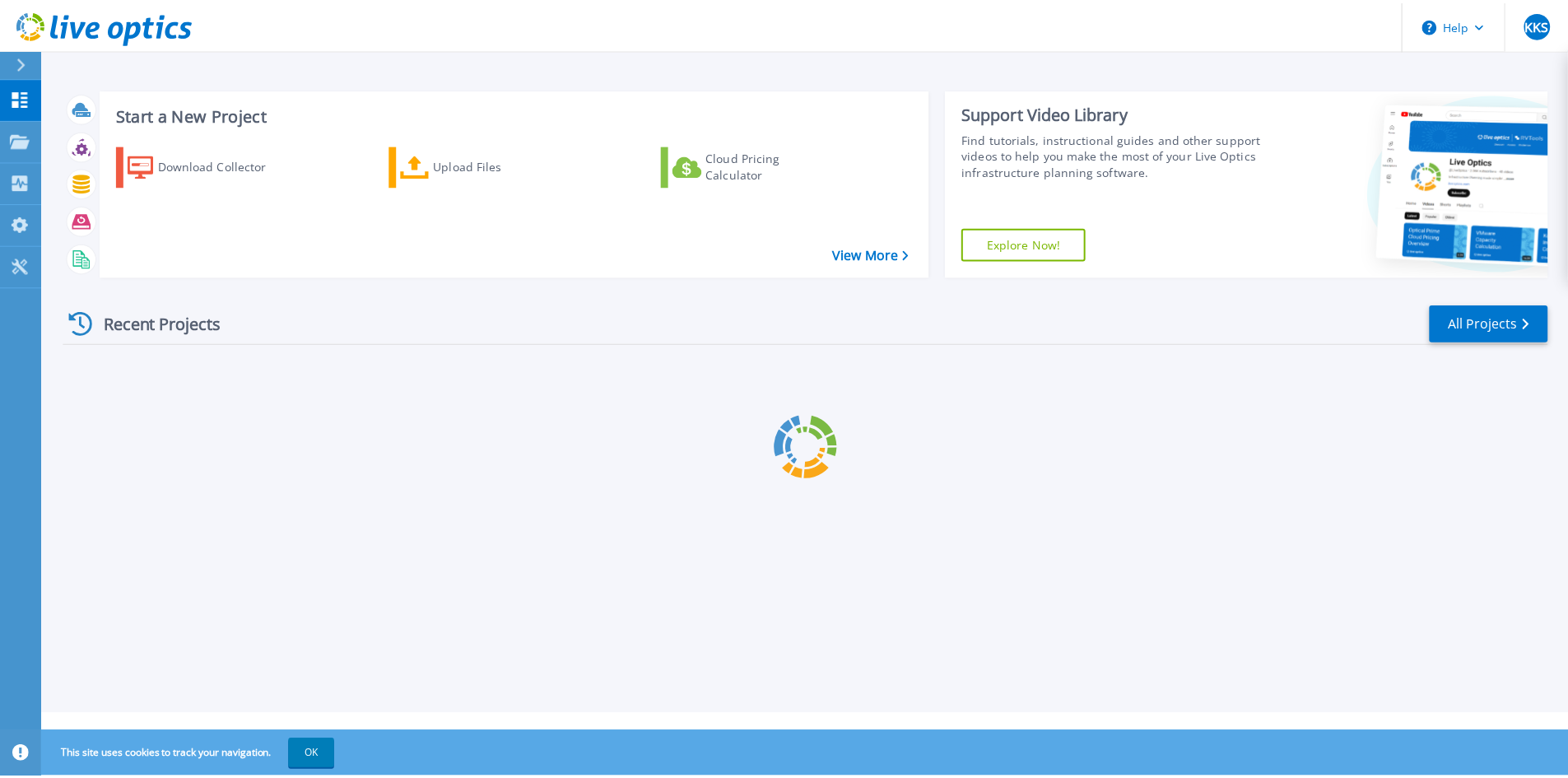 scroll, scrollTop: 0, scrollLeft: 0, axis: both 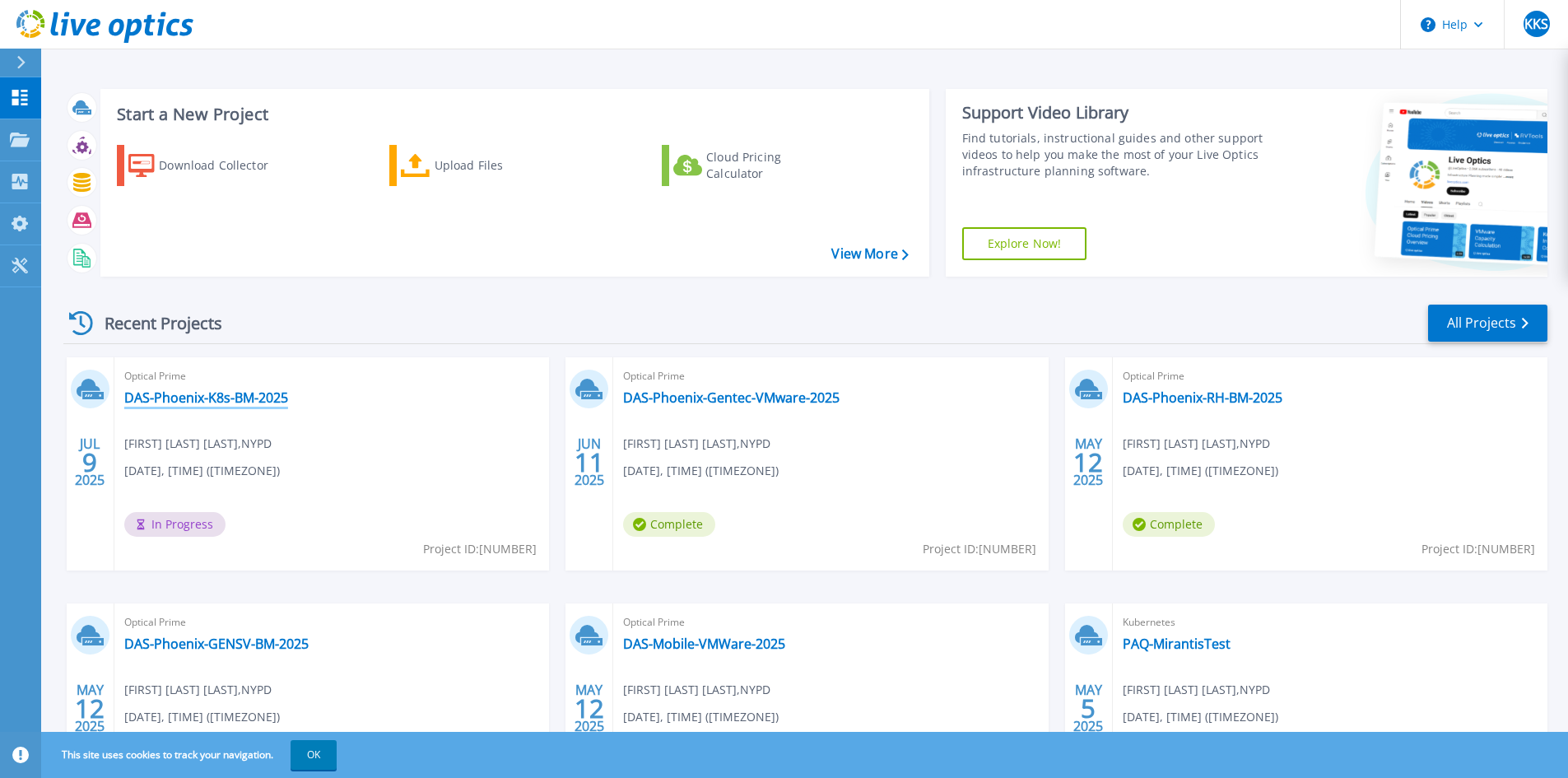 click on "DAS-Phoenix-K8s-BM-2025" at bounding box center [206, 398] 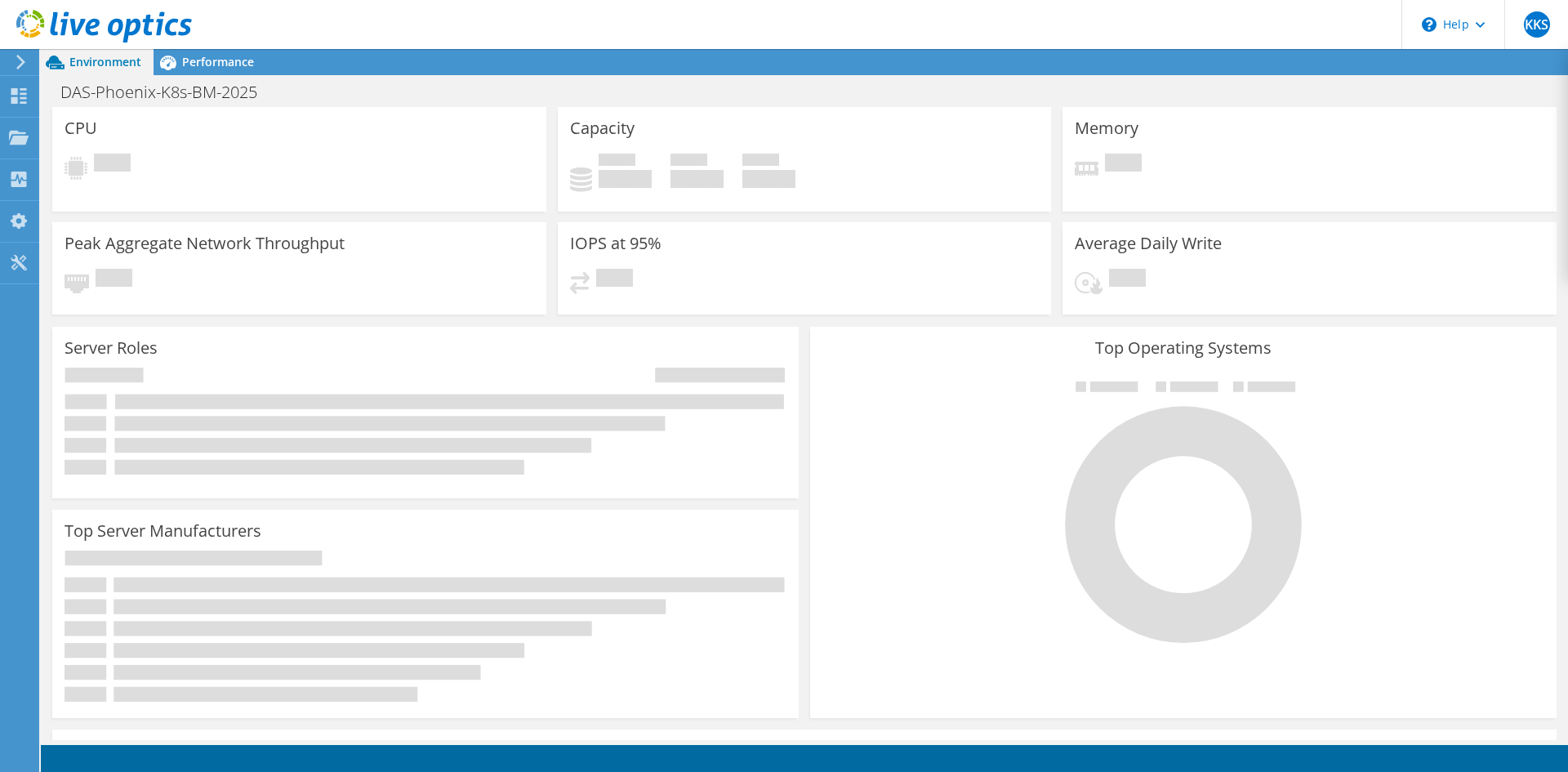 scroll, scrollTop: 0, scrollLeft: 0, axis: both 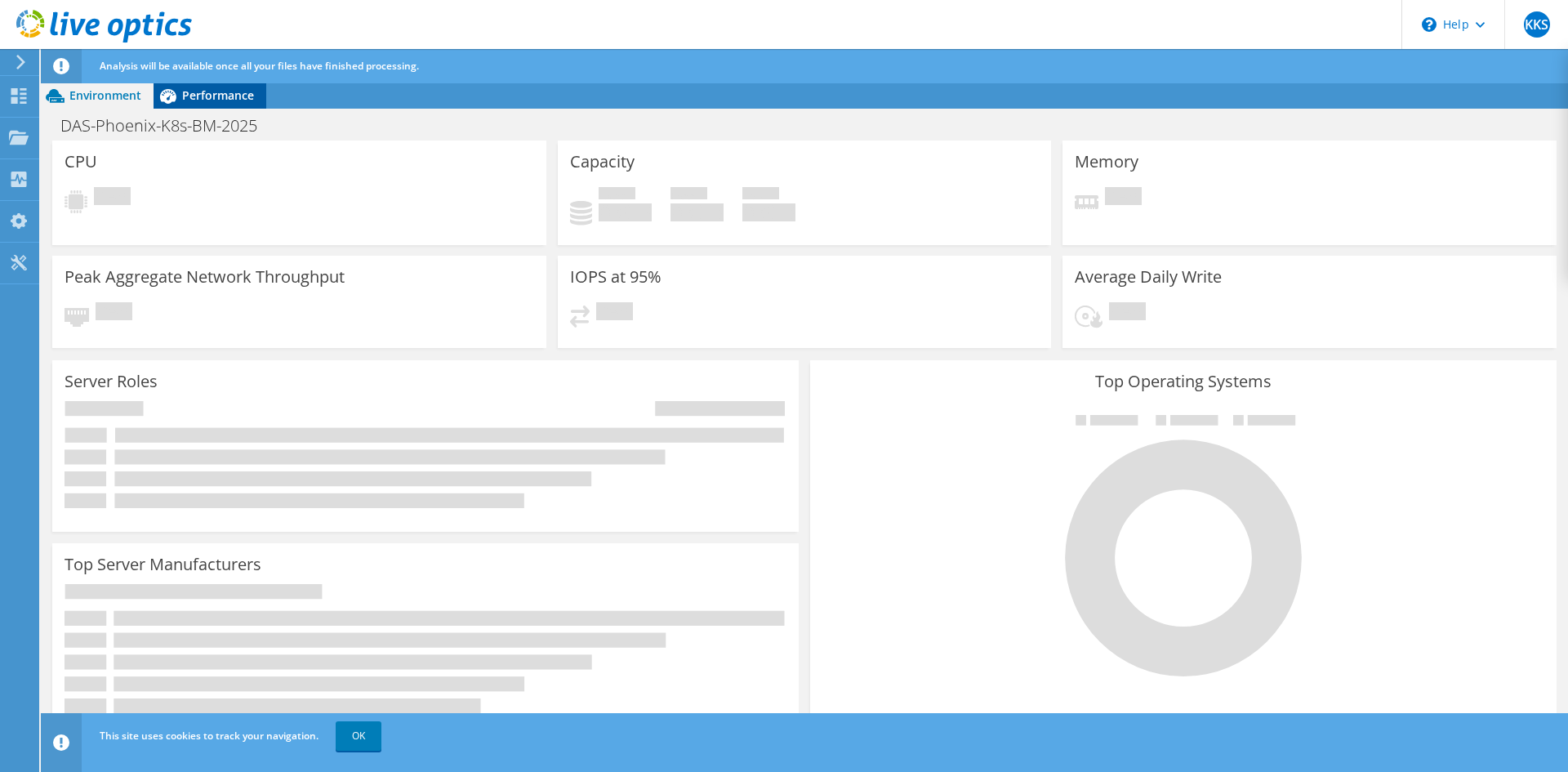 click on "Performance" at bounding box center (218, 95) 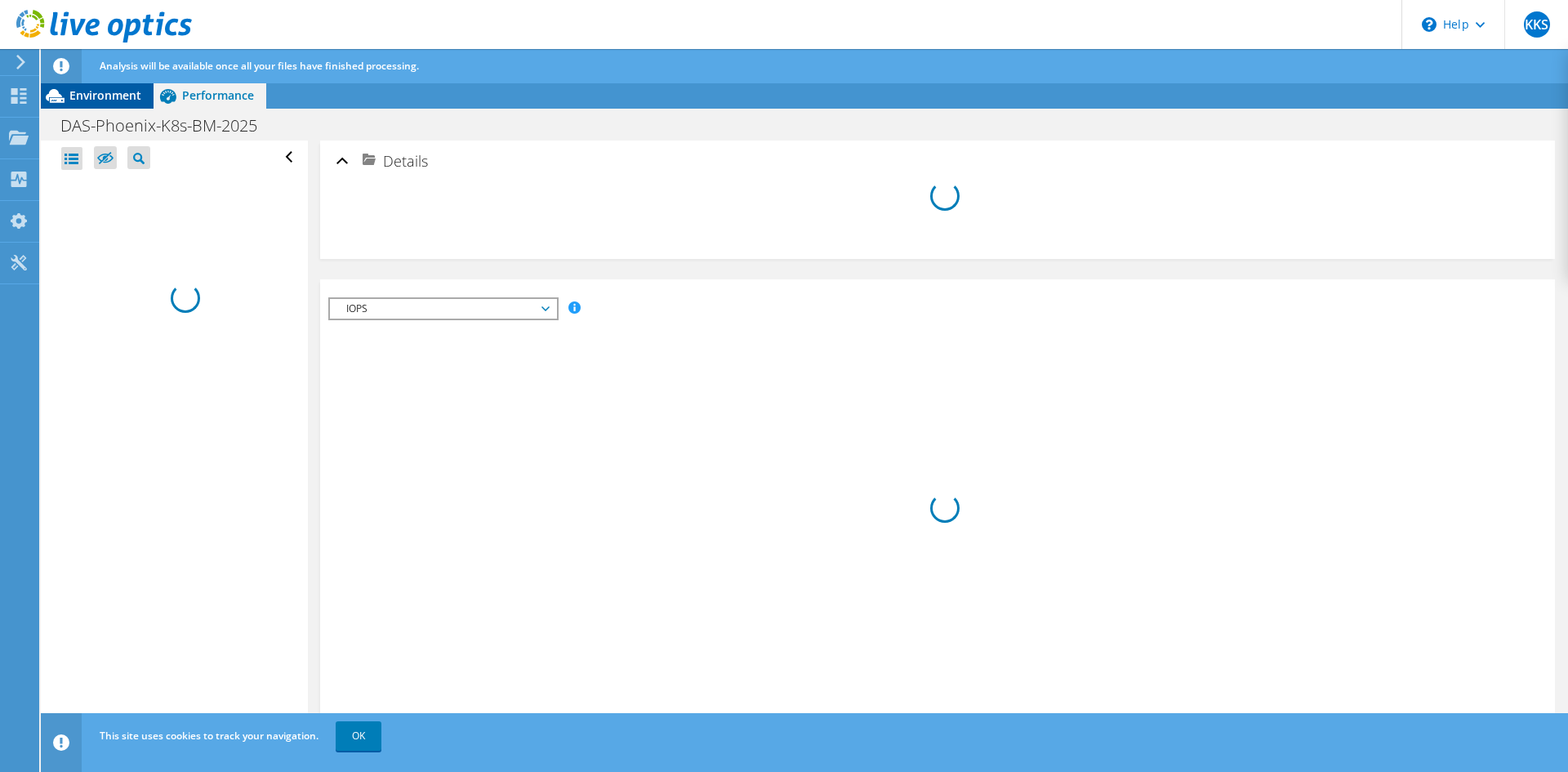 click on "Environment" at bounding box center [105, 95] 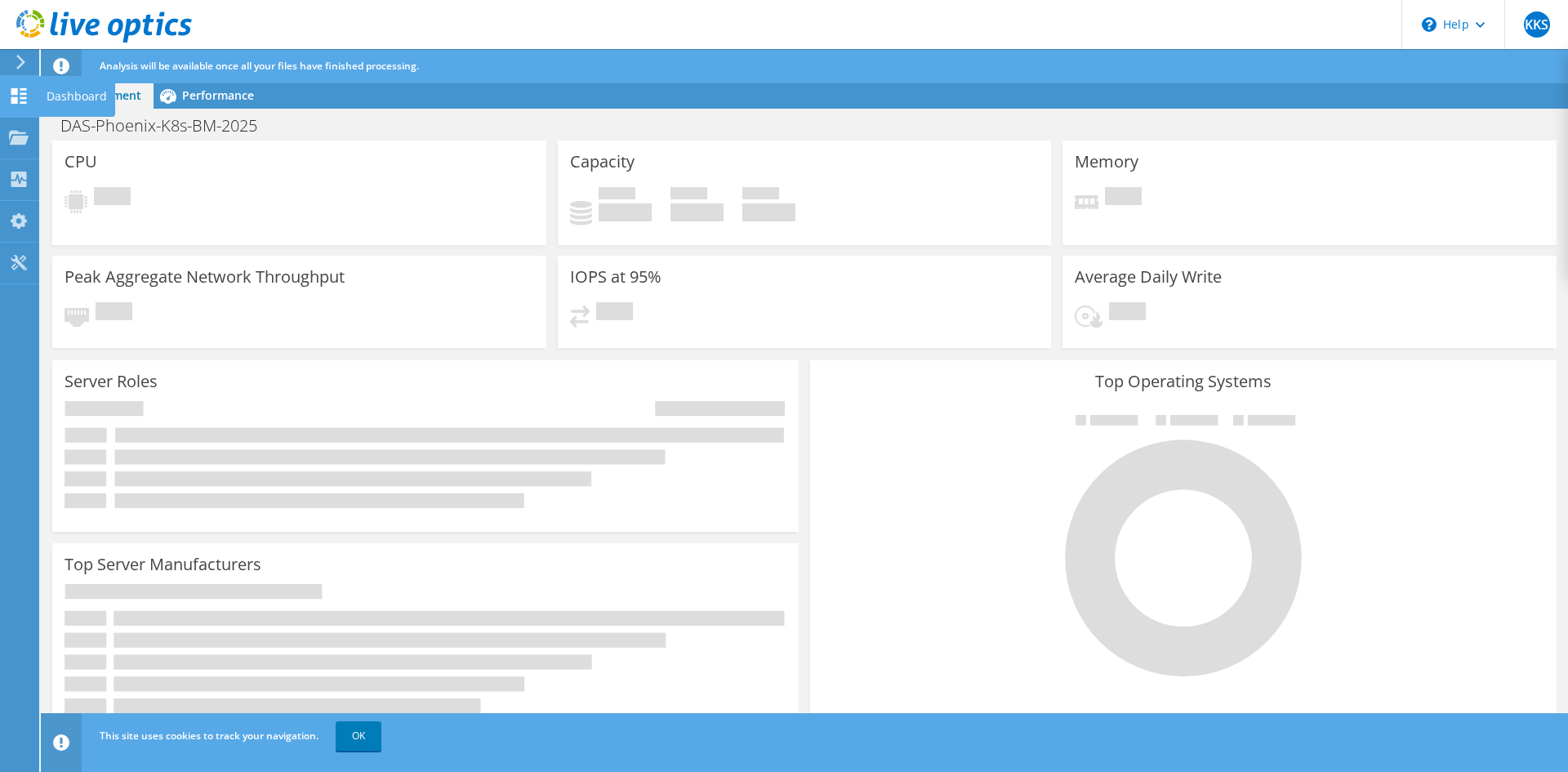 click on "Dashboard" at bounding box center (77, 96) 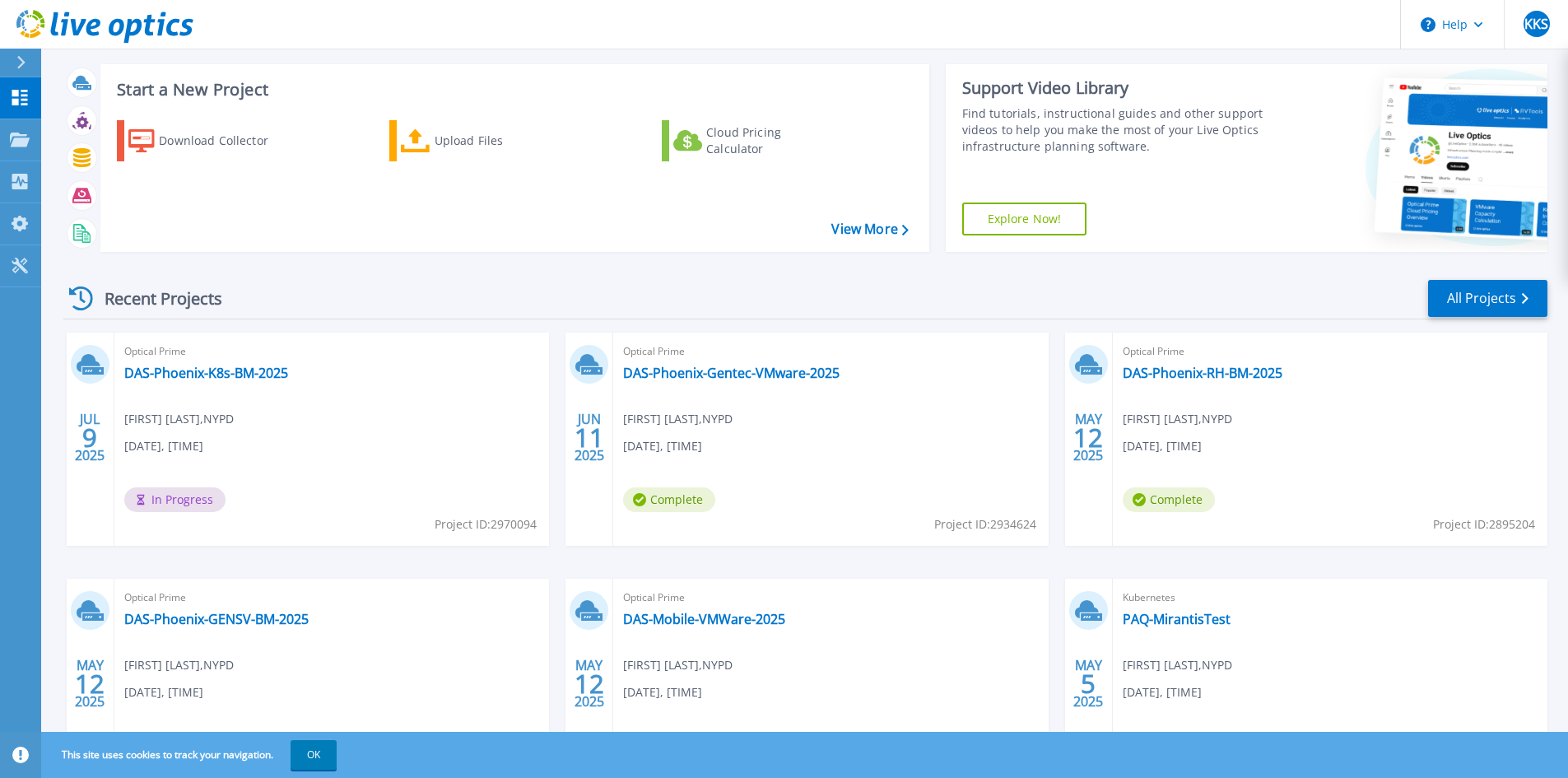 scroll, scrollTop: 0, scrollLeft: 0, axis: both 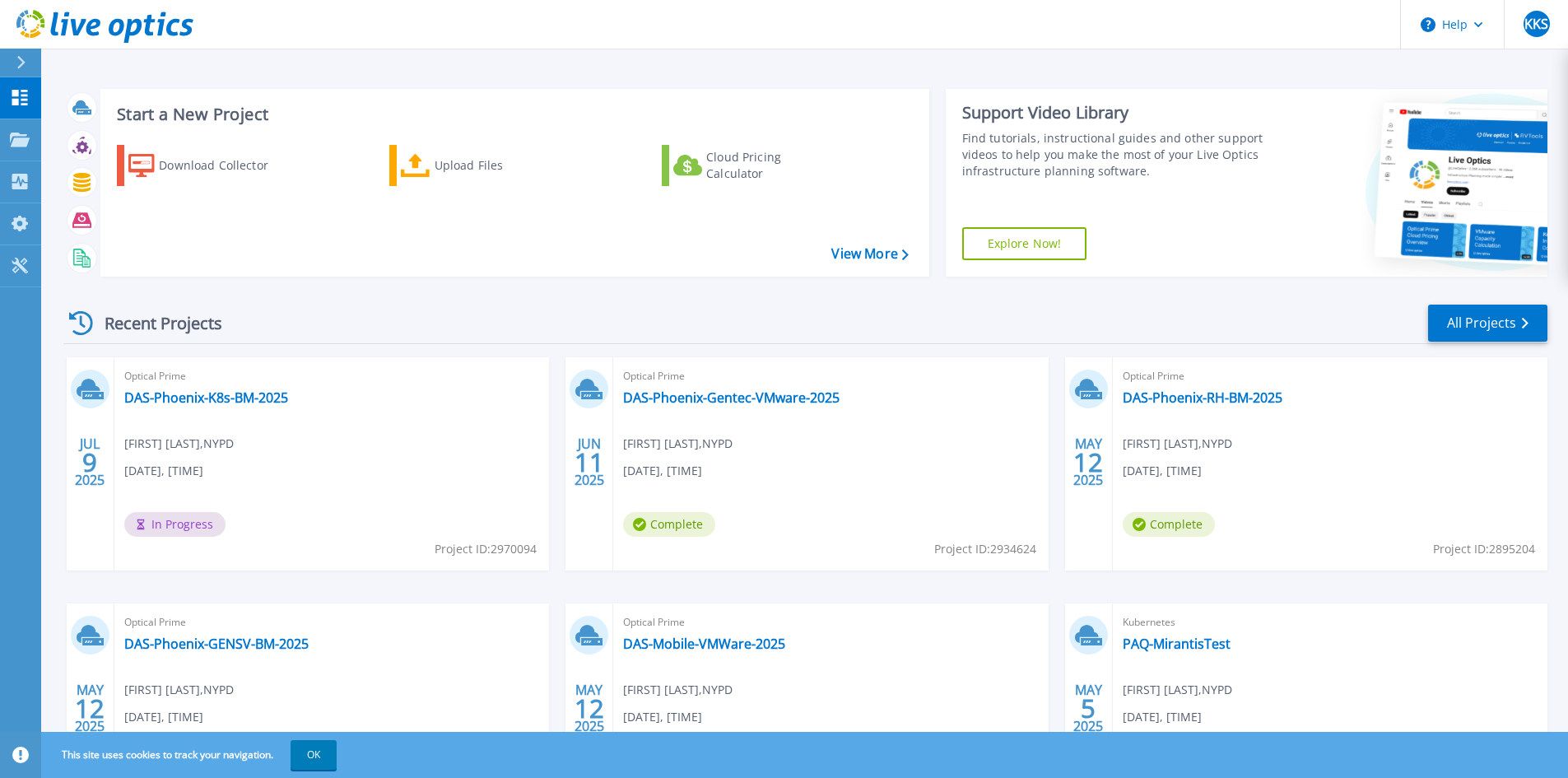 click on "Optical Prime DAS-Phoenix-K8s-BM-2025 [FIRST] [LAST] , NYPD [DATE], [TIME] In Progress Project ID:  2970094" at bounding box center [332, 464] 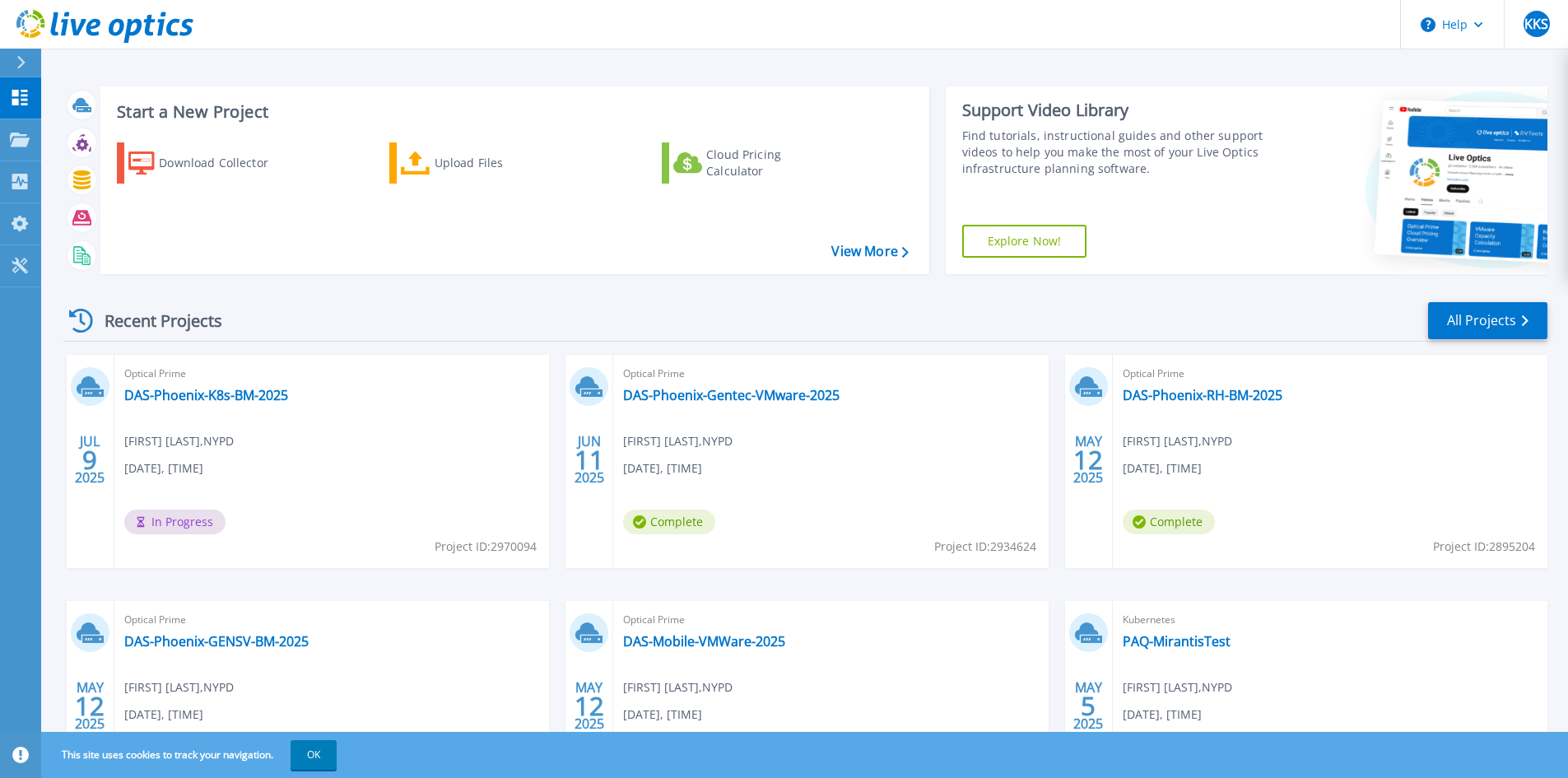 scroll, scrollTop: 0, scrollLeft: 0, axis: both 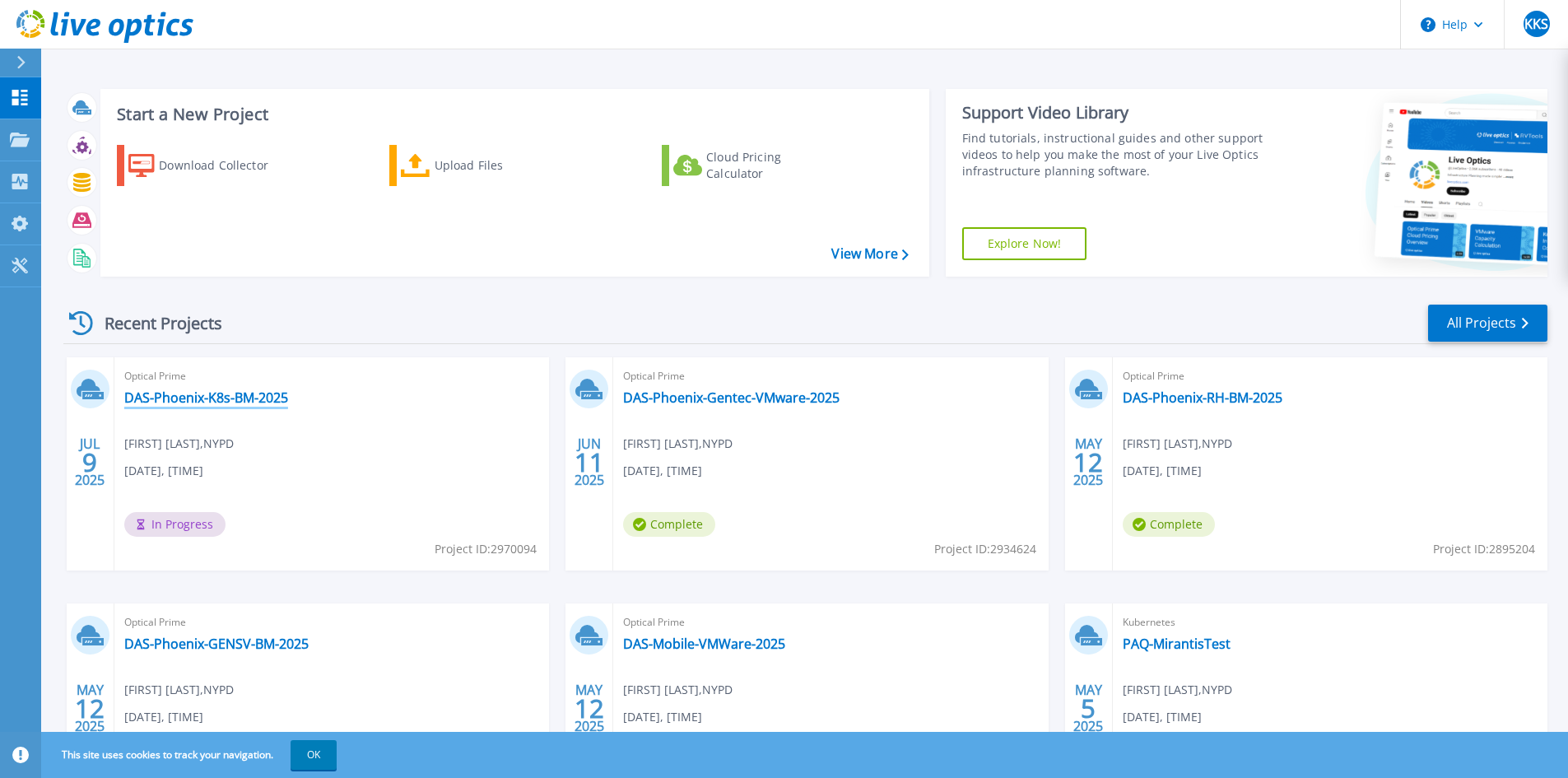 click on "DAS-Phoenix-K8s-BM-2025" at bounding box center [206, 398] 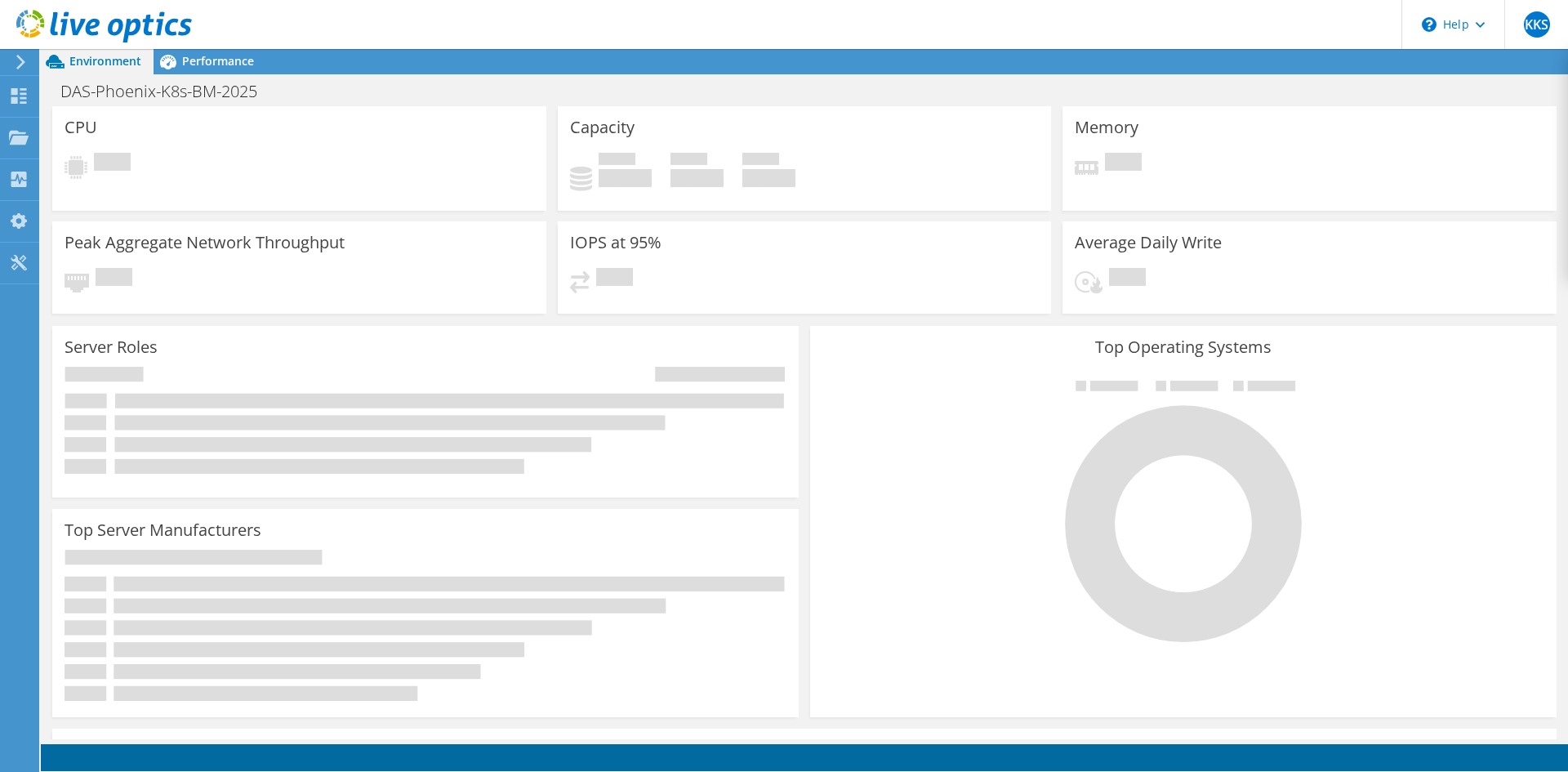 scroll, scrollTop: 0, scrollLeft: 0, axis: both 